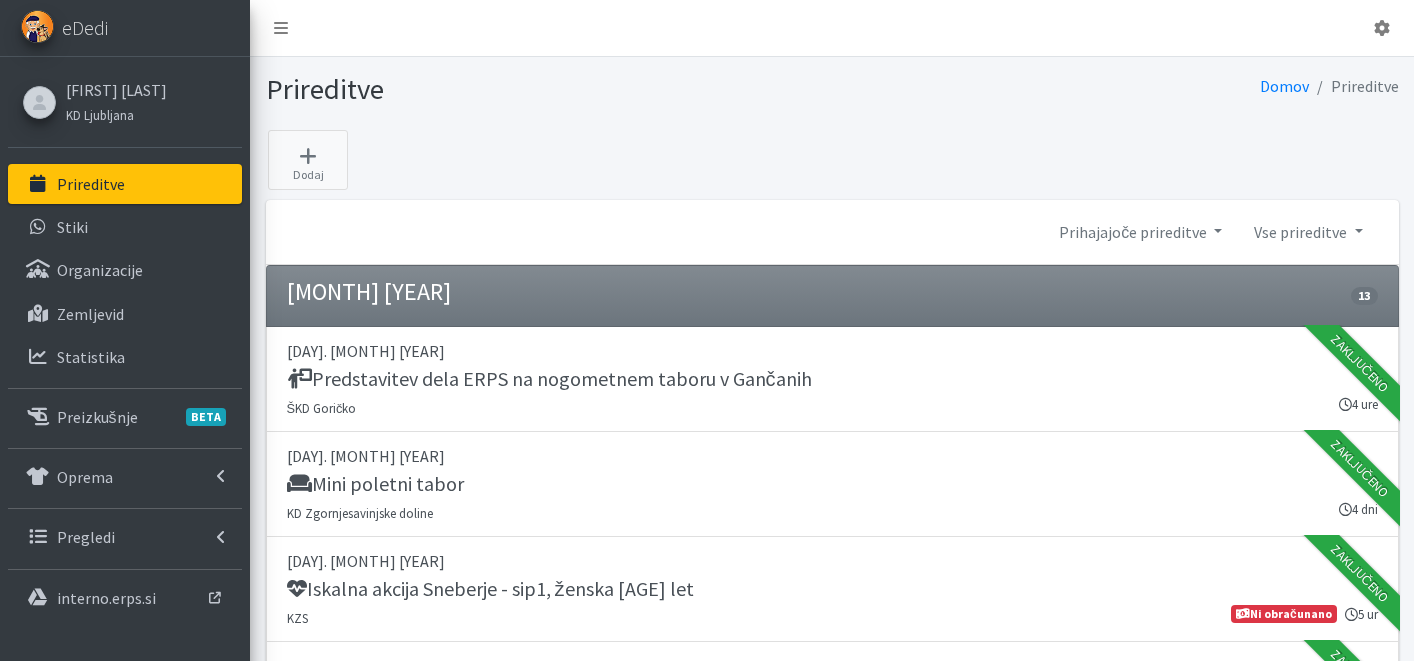 scroll, scrollTop: 0, scrollLeft: 0, axis: both 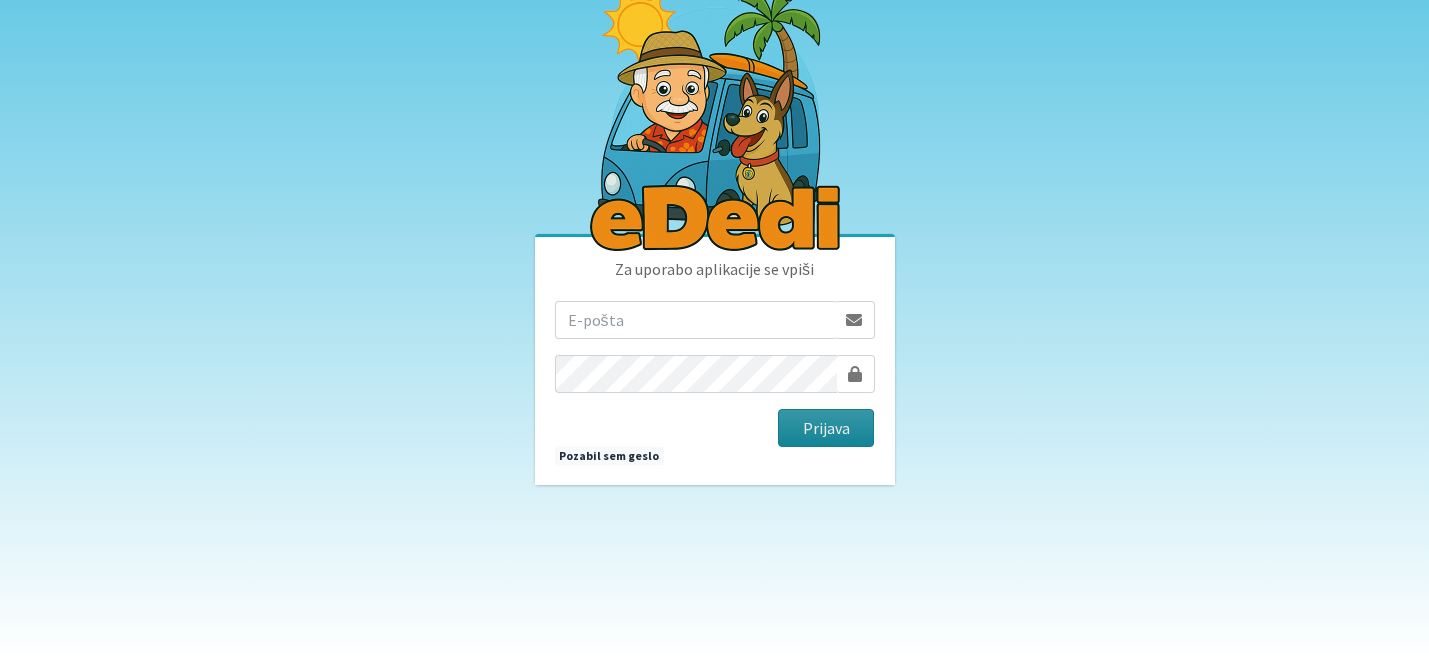 type on "[USERNAME]@[DOMAIN]" 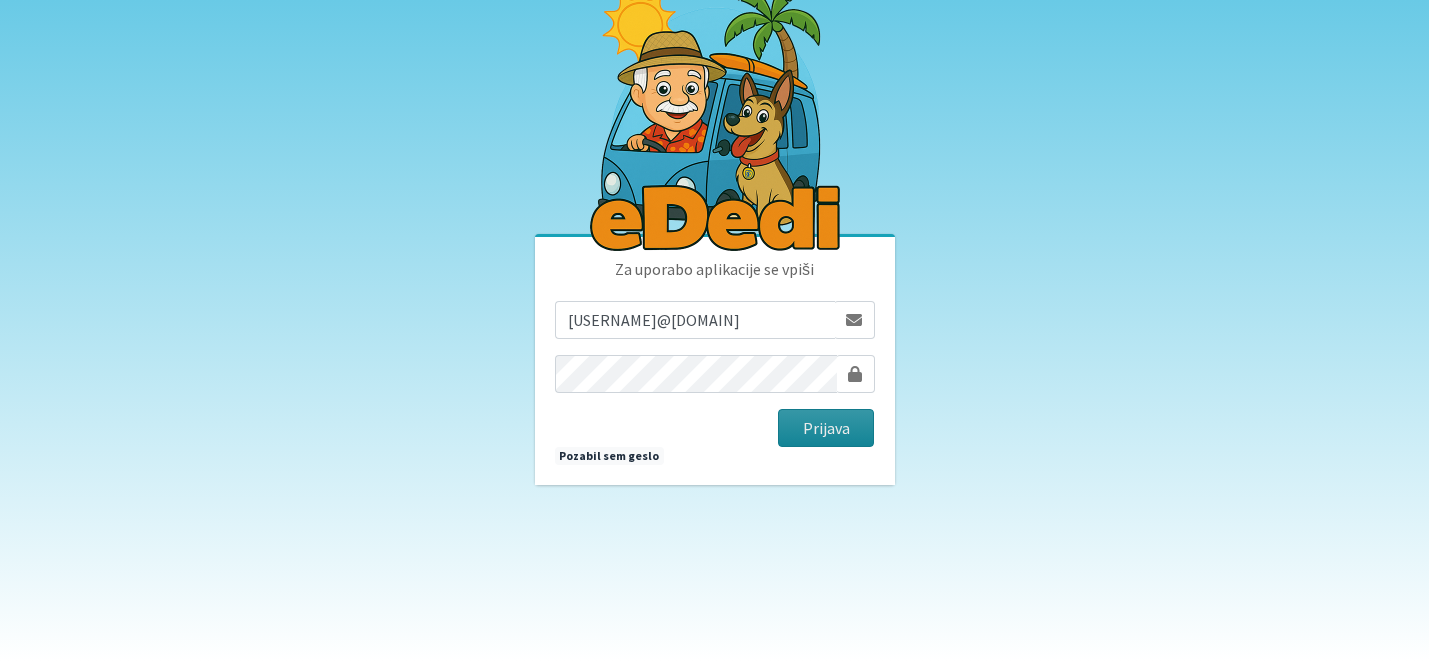 click on "Prijava" at bounding box center (826, 428) 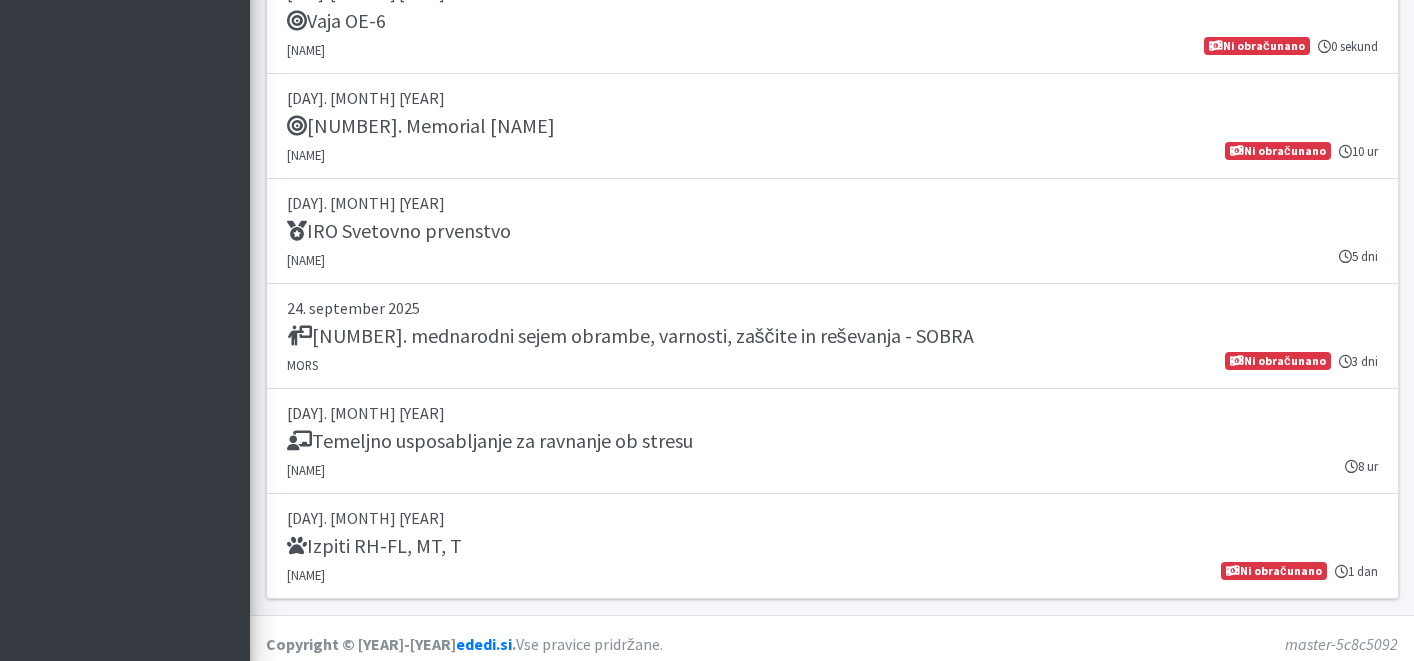 scroll, scrollTop: 2476, scrollLeft: 0, axis: vertical 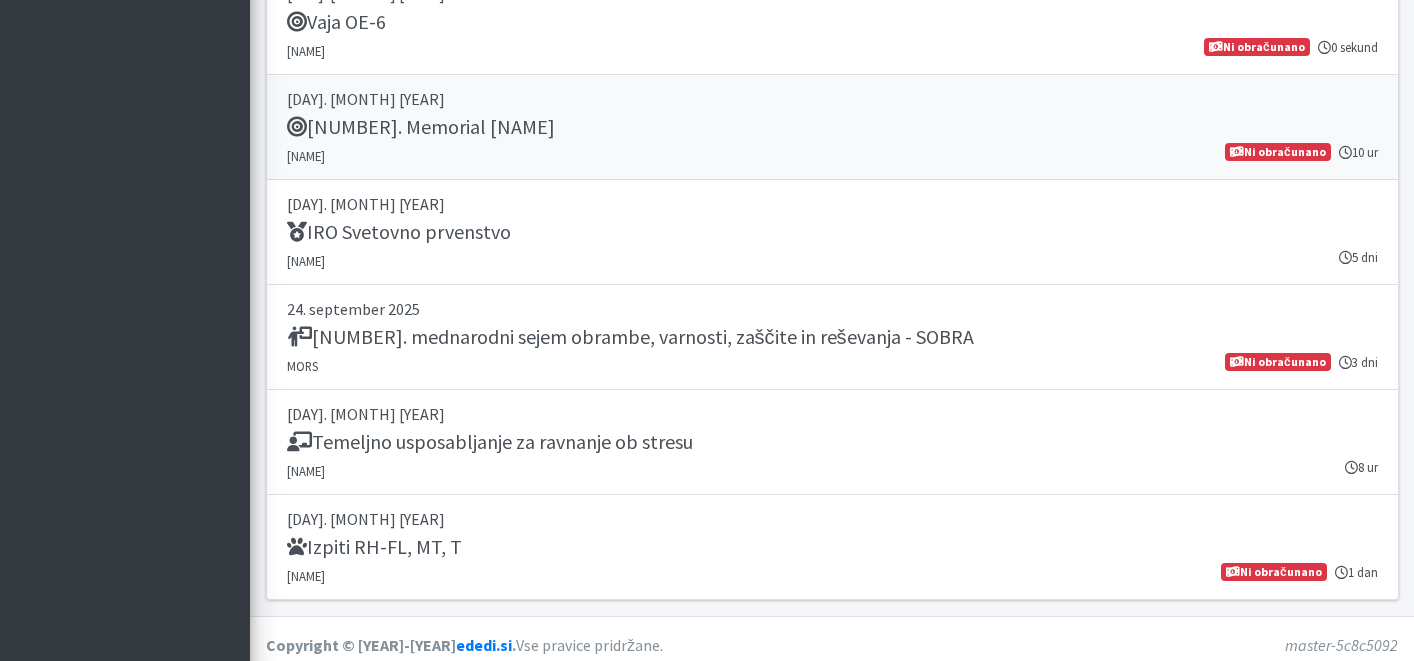 click on "27. Memorial Boža Talana" at bounding box center (421, 127) 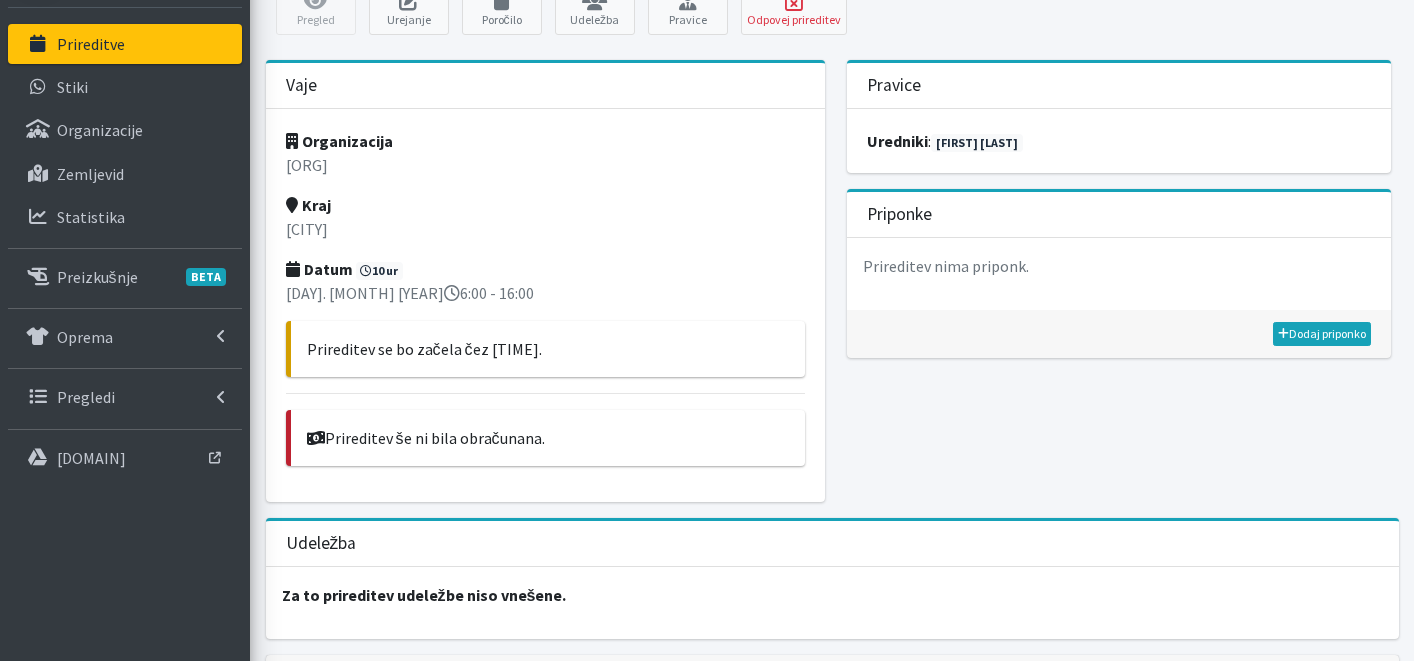 scroll, scrollTop: 0, scrollLeft: 0, axis: both 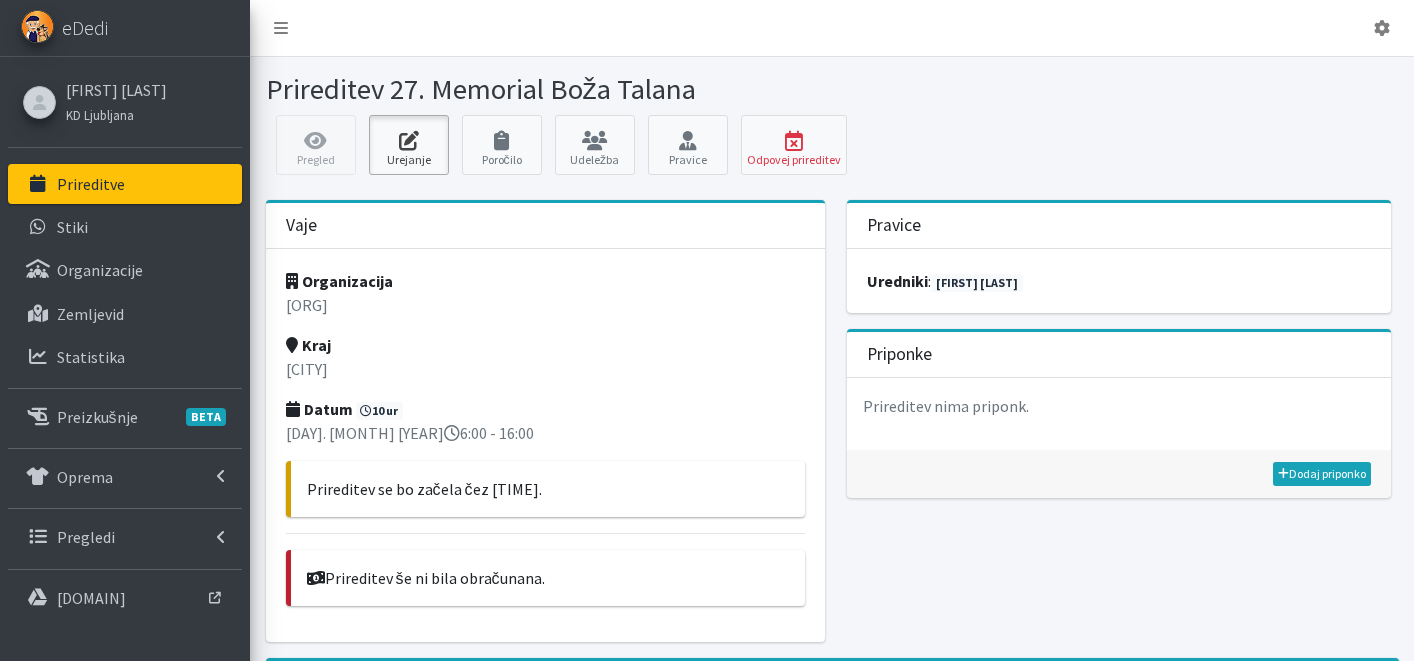 click at bounding box center (409, 141) 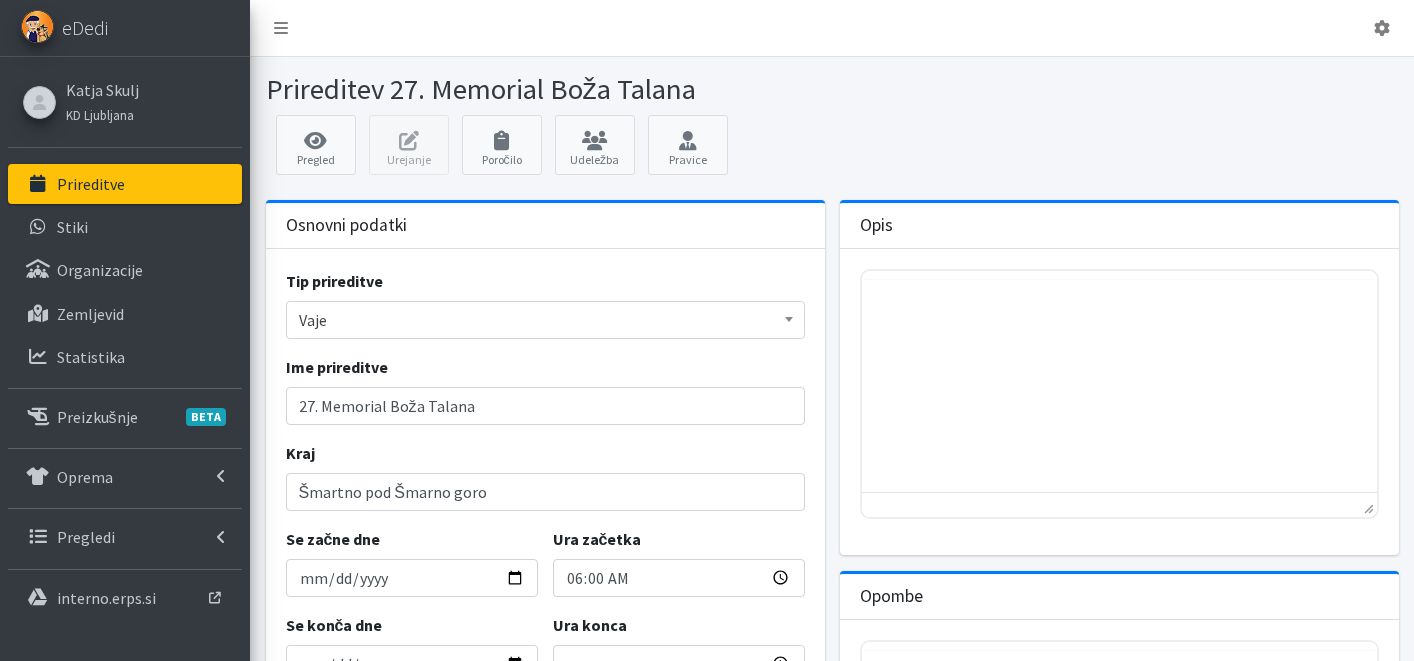 scroll, scrollTop: 0, scrollLeft: 0, axis: both 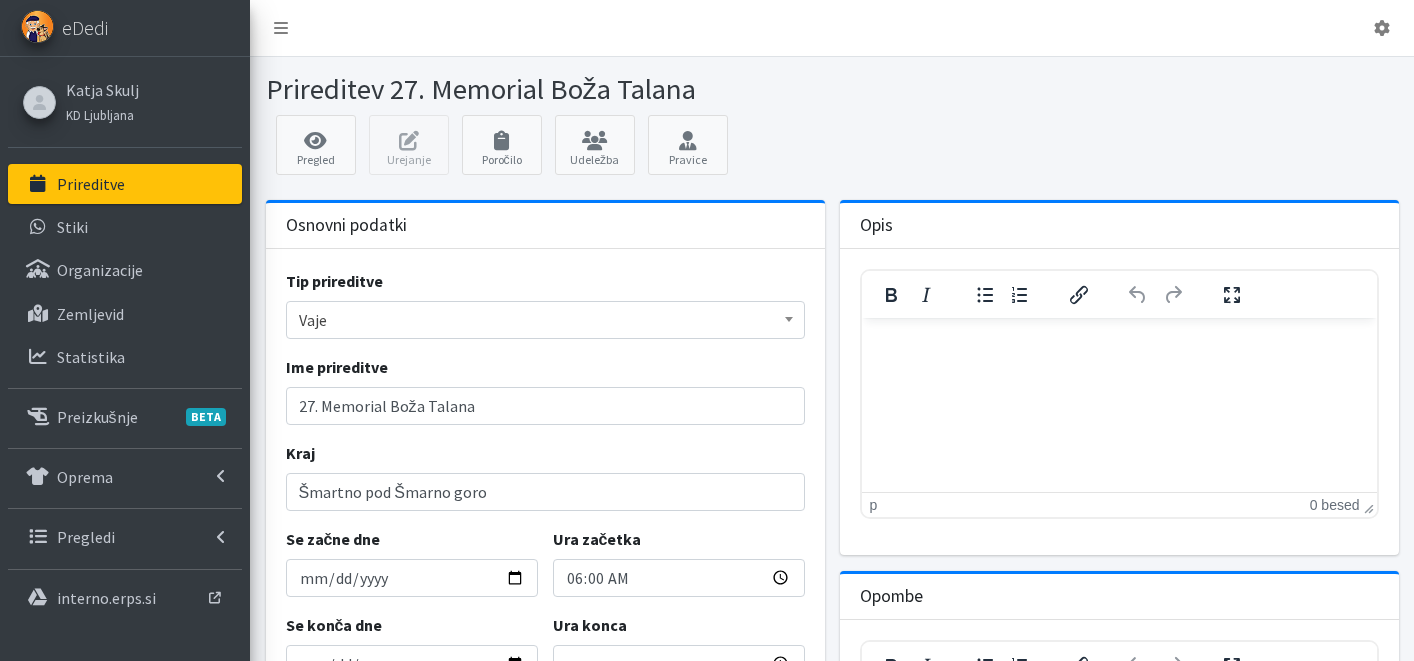 click on "Pregled
Urejanje
Poročilo
Udeležba
Pravice" at bounding box center [832, 150] 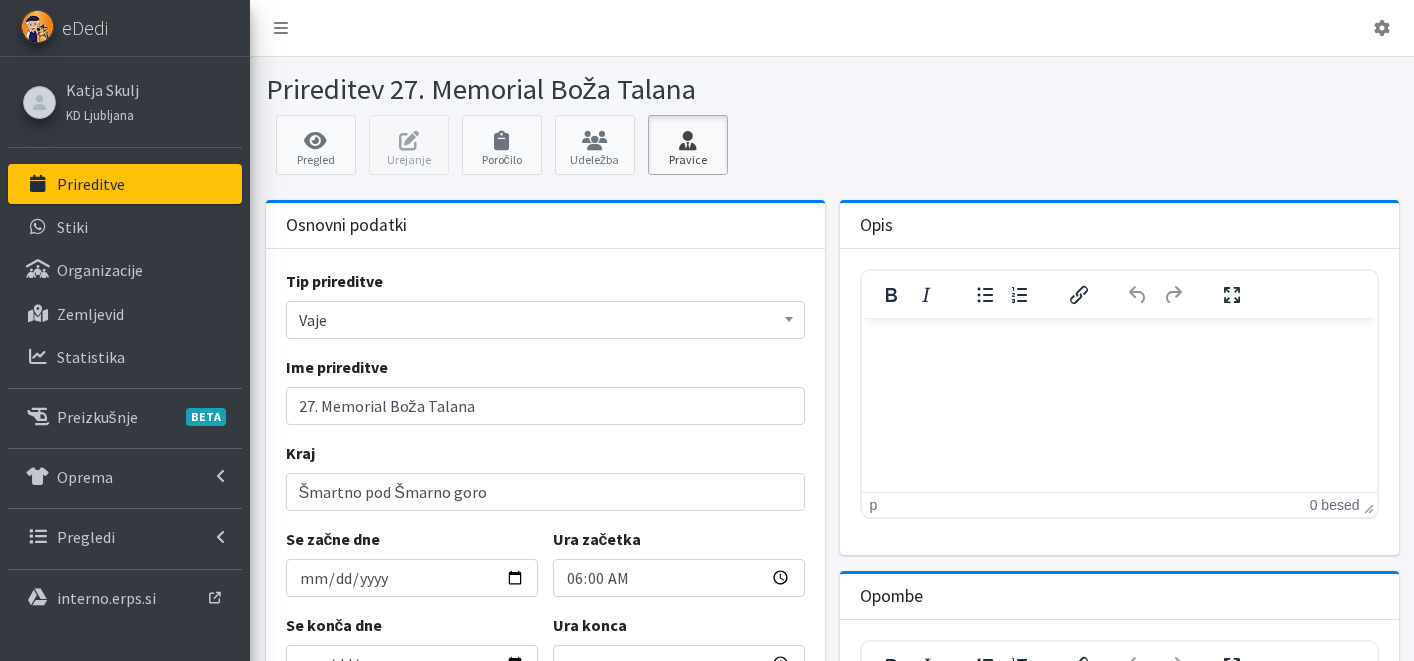 click at bounding box center (688, 141) 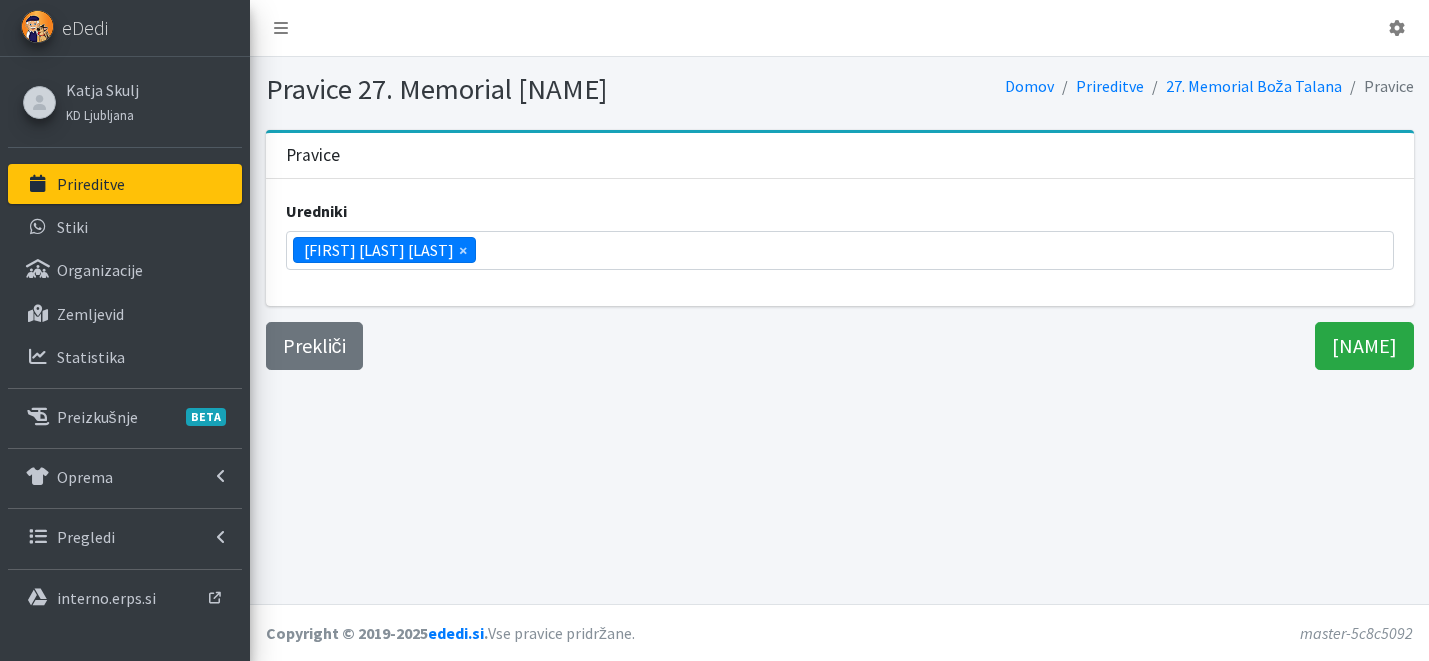 scroll, scrollTop: 0, scrollLeft: 0, axis: both 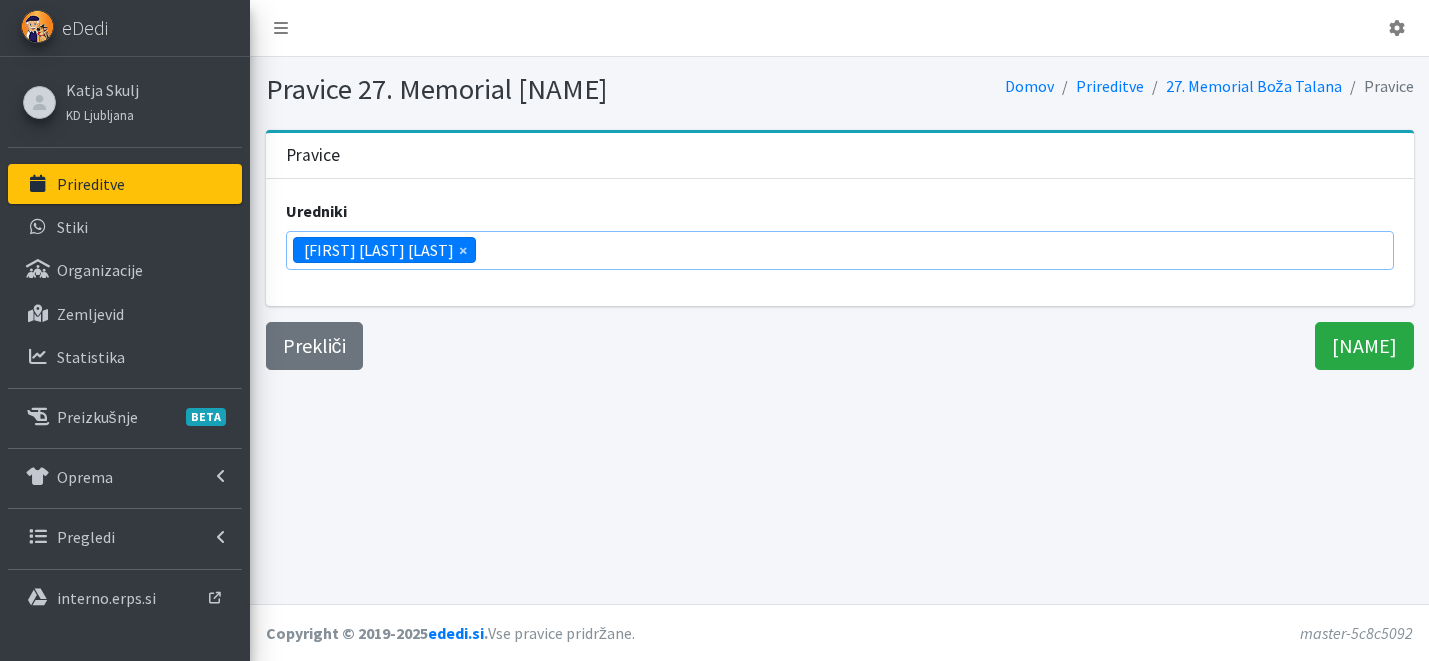 click on "×
[FIRST] [LAST]" at bounding box center [840, 250] 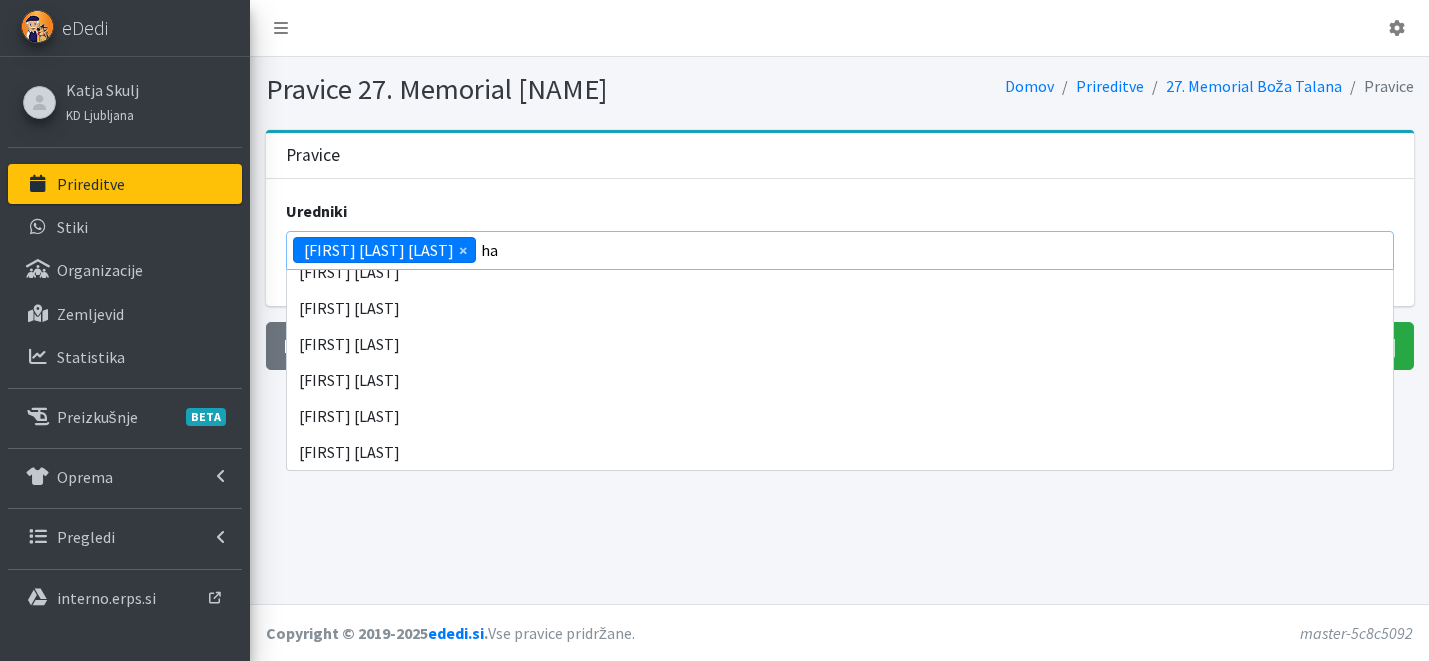 scroll, scrollTop: 0, scrollLeft: 0, axis: both 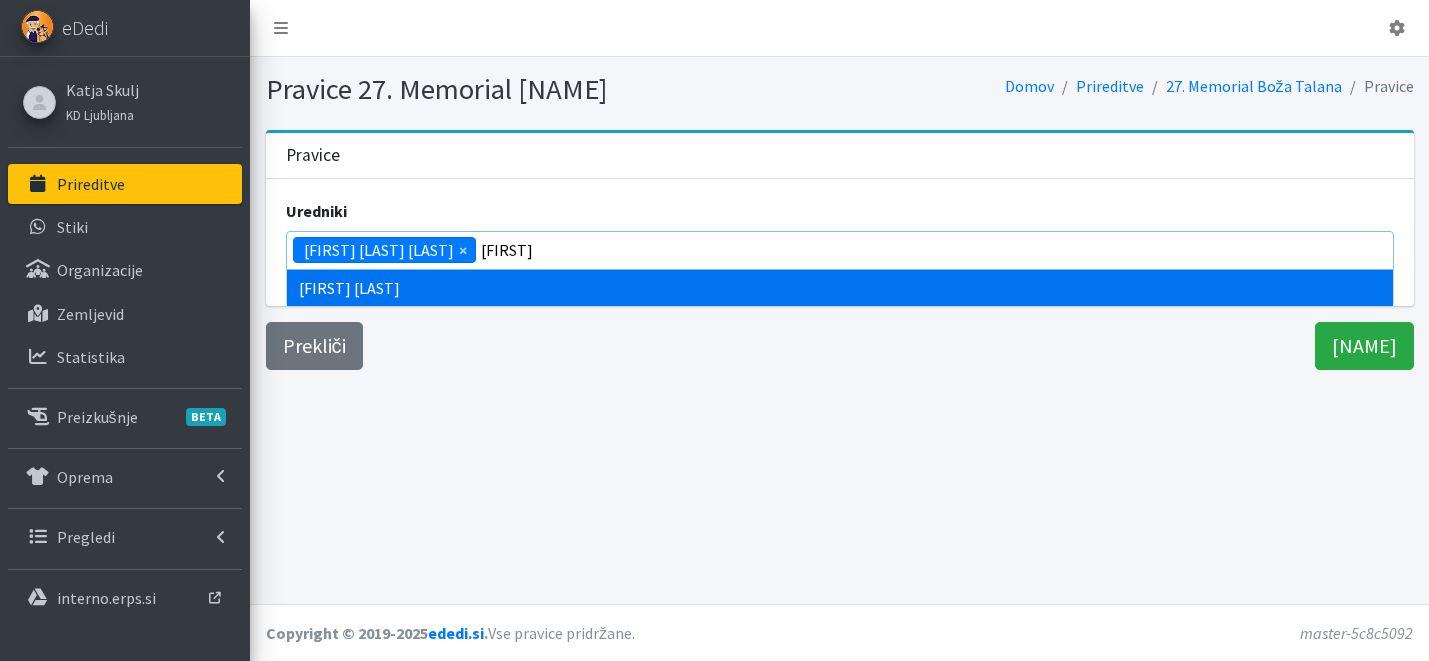 type on "[FIRST]" 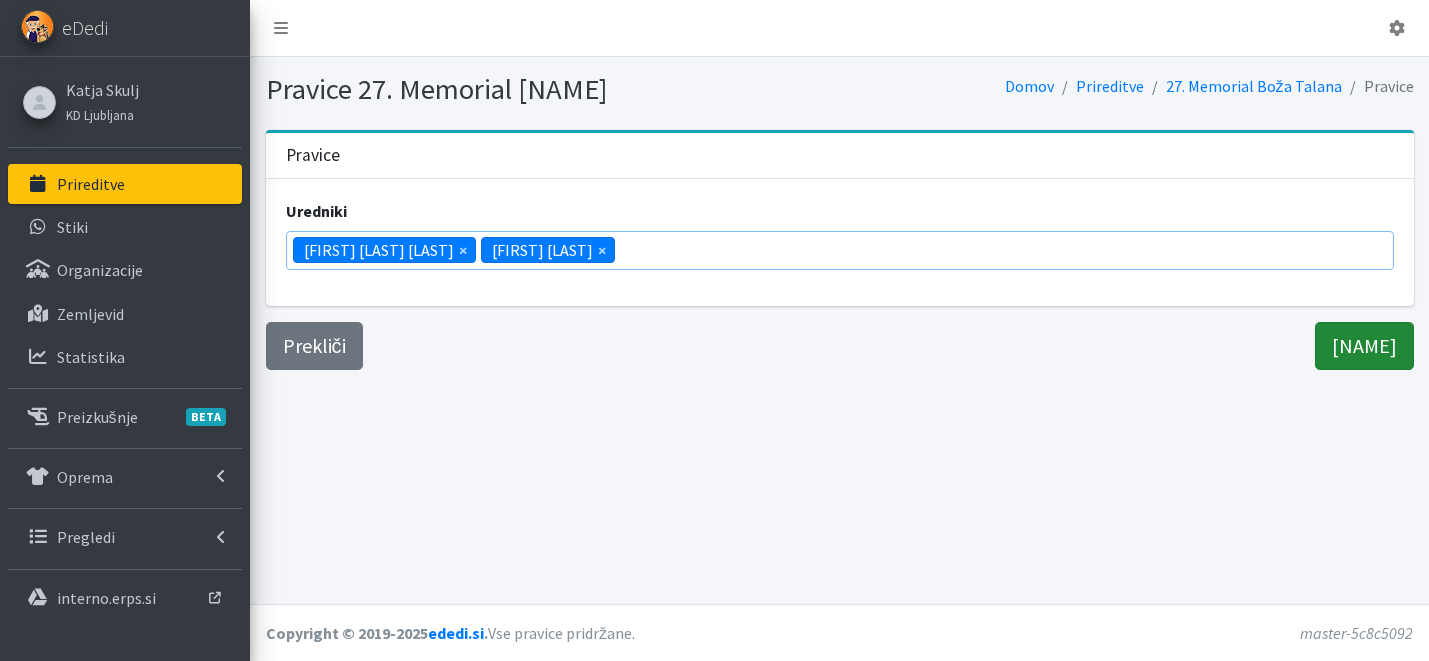 click on "[NAME]" at bounding box center [1364, 346] 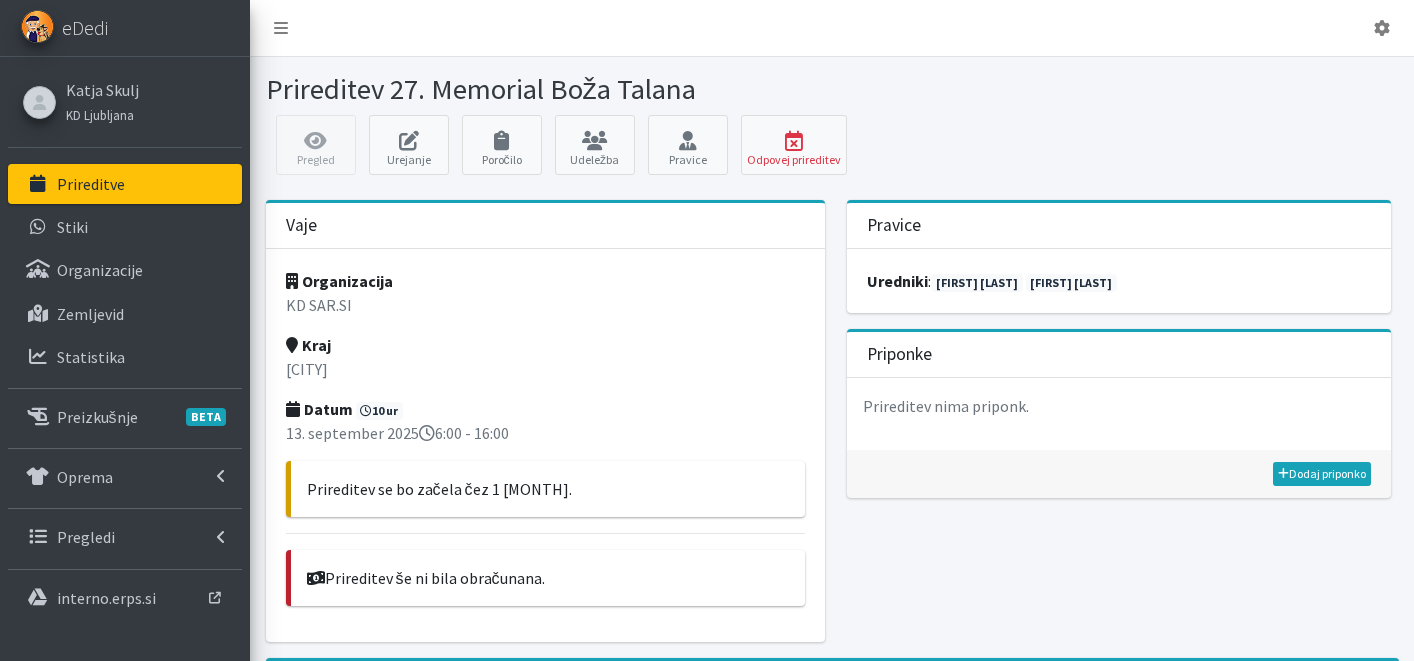 scroll, scrollTop: 0, scrollLeft: 0, axis: both 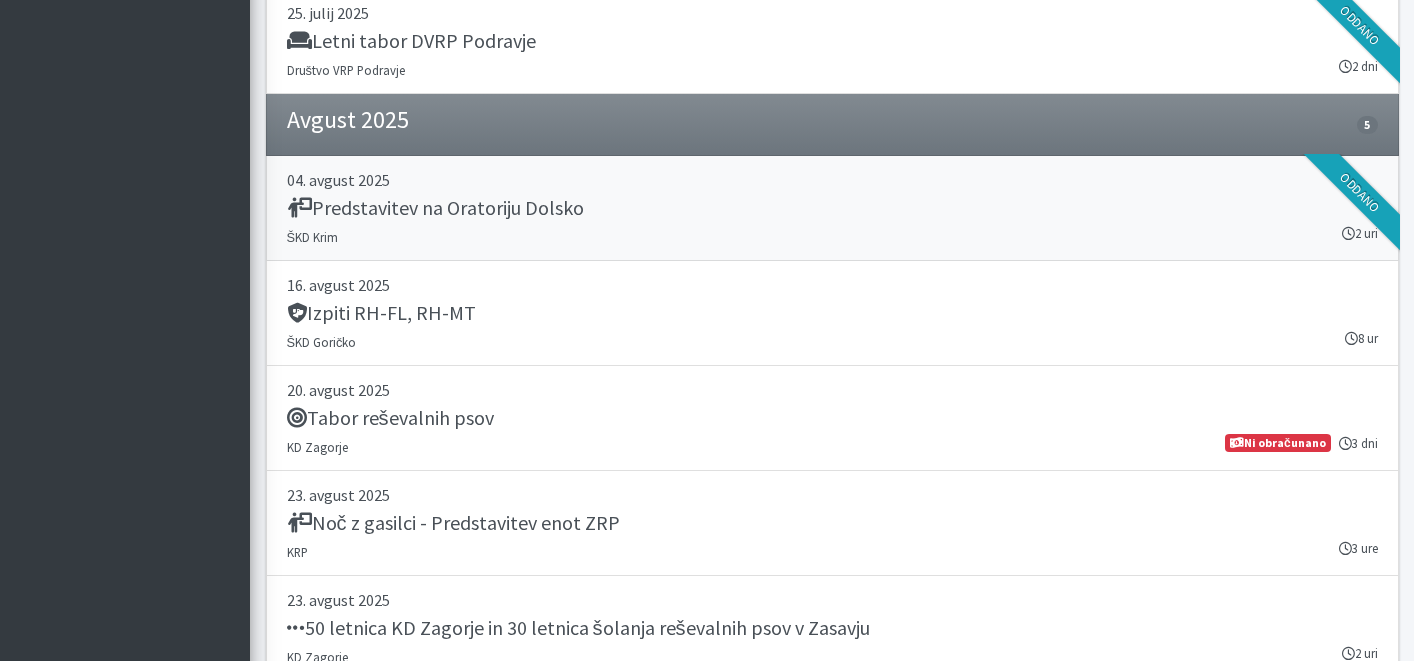 click on "Predstavitev na Oratoriju Dolsko" at bounding box center [435, 208] 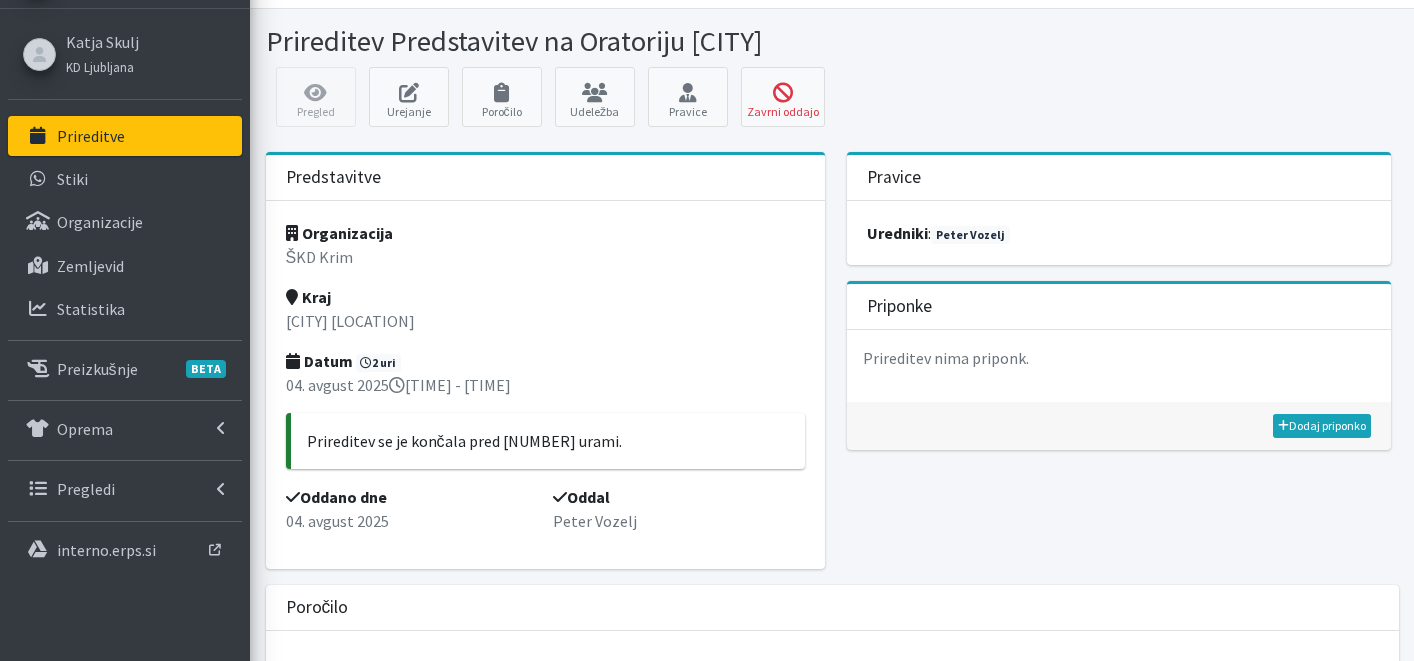 scroll, scrollTop: 0, scrollLeft: 0, axis: both 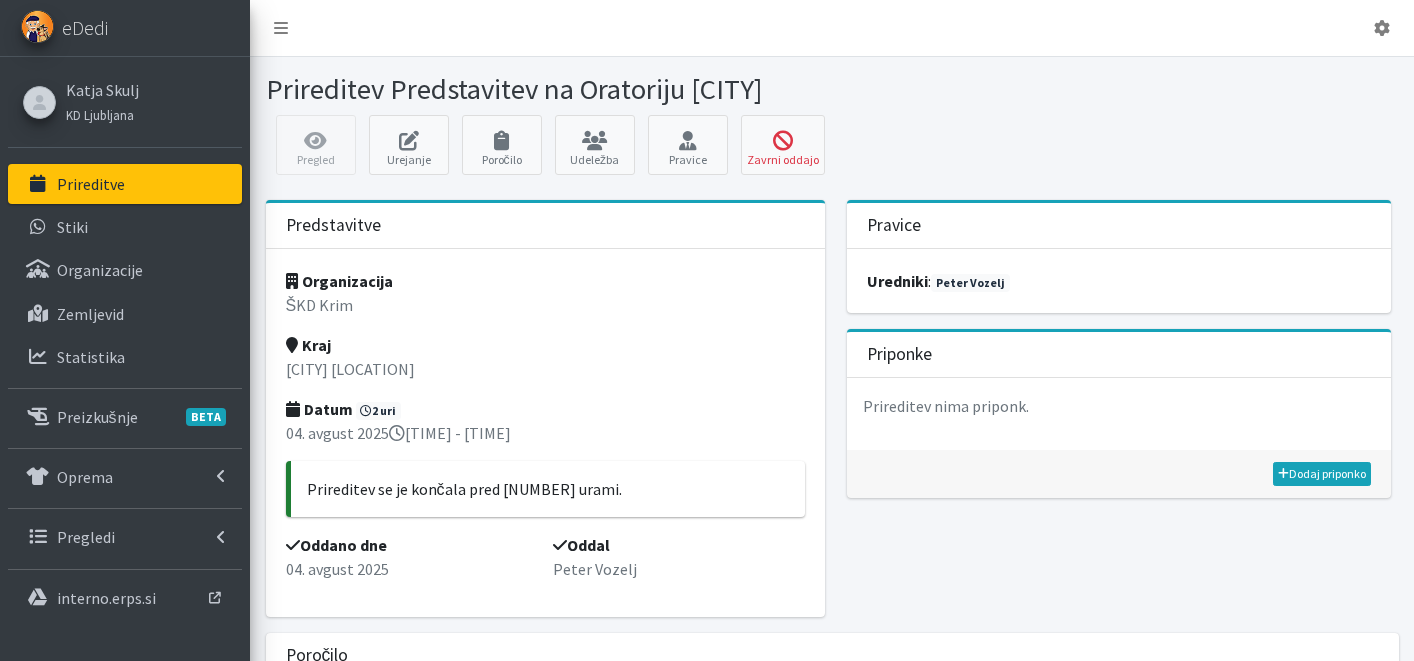 click on "Prireditve" at bounding box center [91, 184] 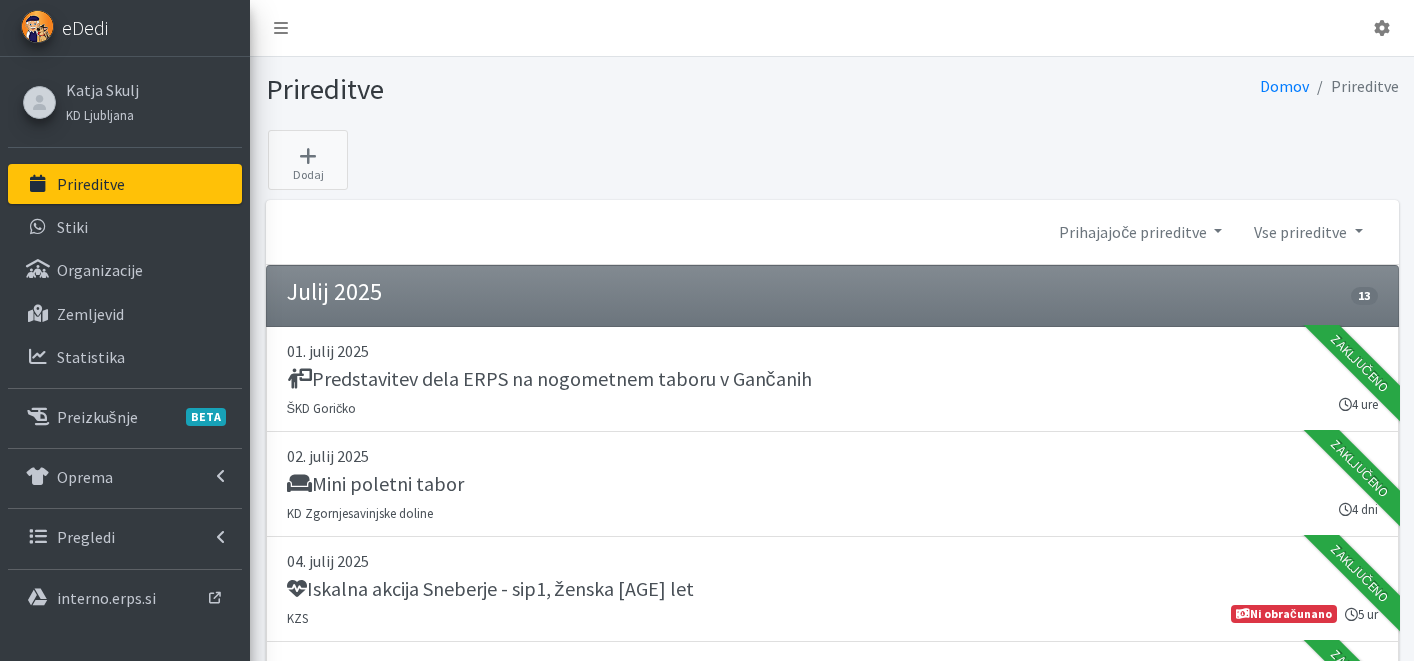 scroll, scrollTop: 0, scrollLeft: 0, axis: both 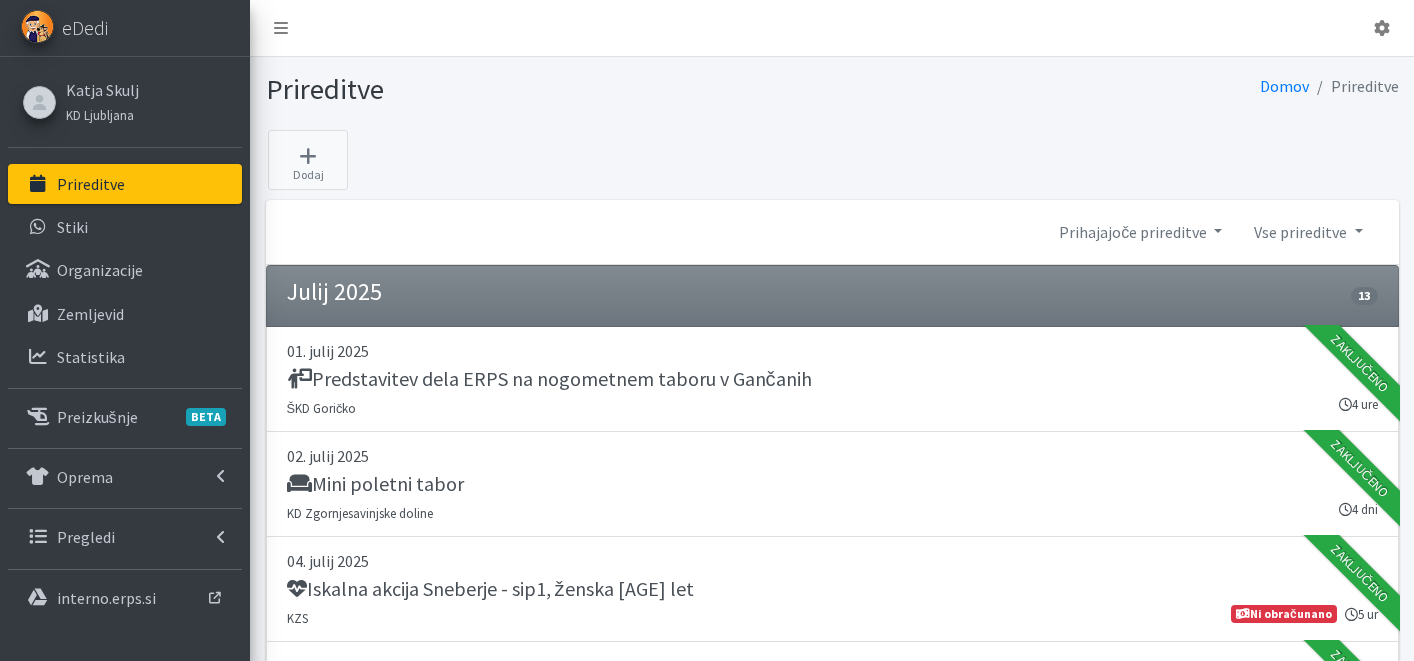 click on "Prireditve" at bounding box center (125, 184) 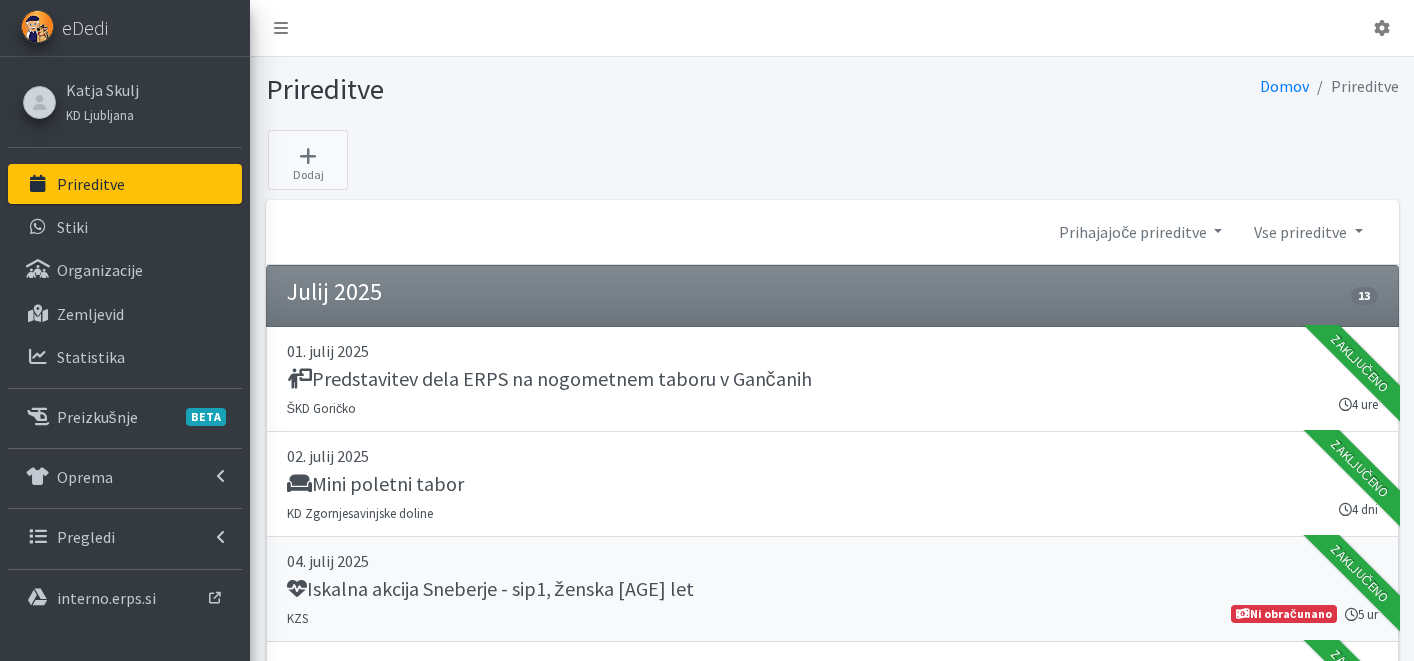scroll, scrollTop: 0, scrollLeft: 0, axis: both 